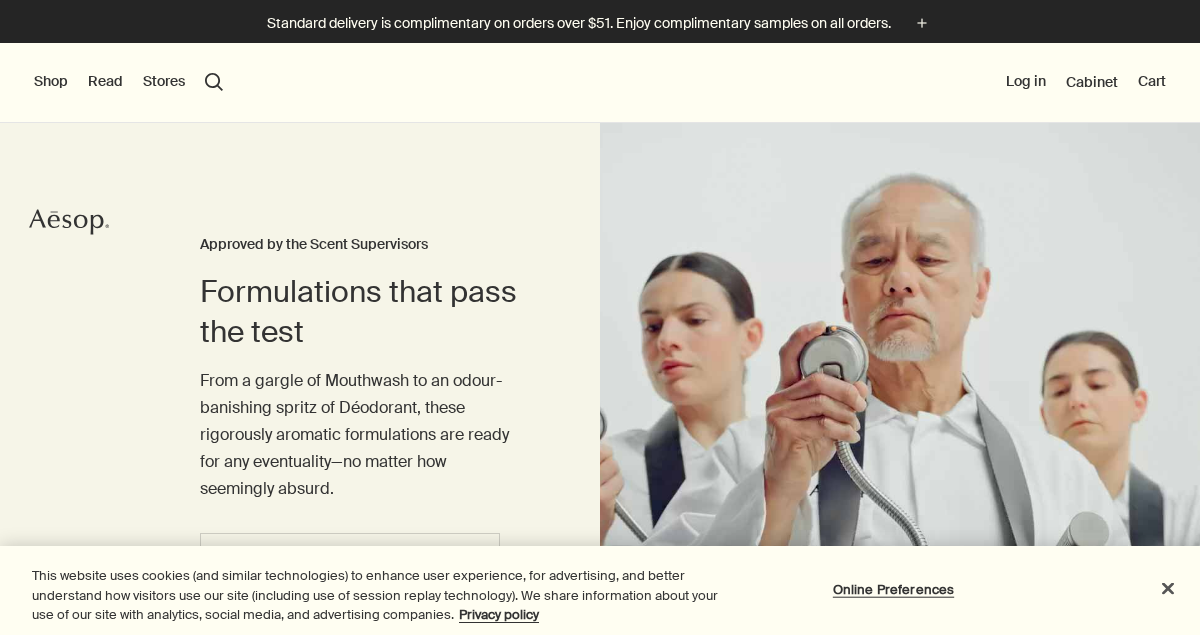 scroll, scrollTop: 0, scrollLeft: 0, axis: both 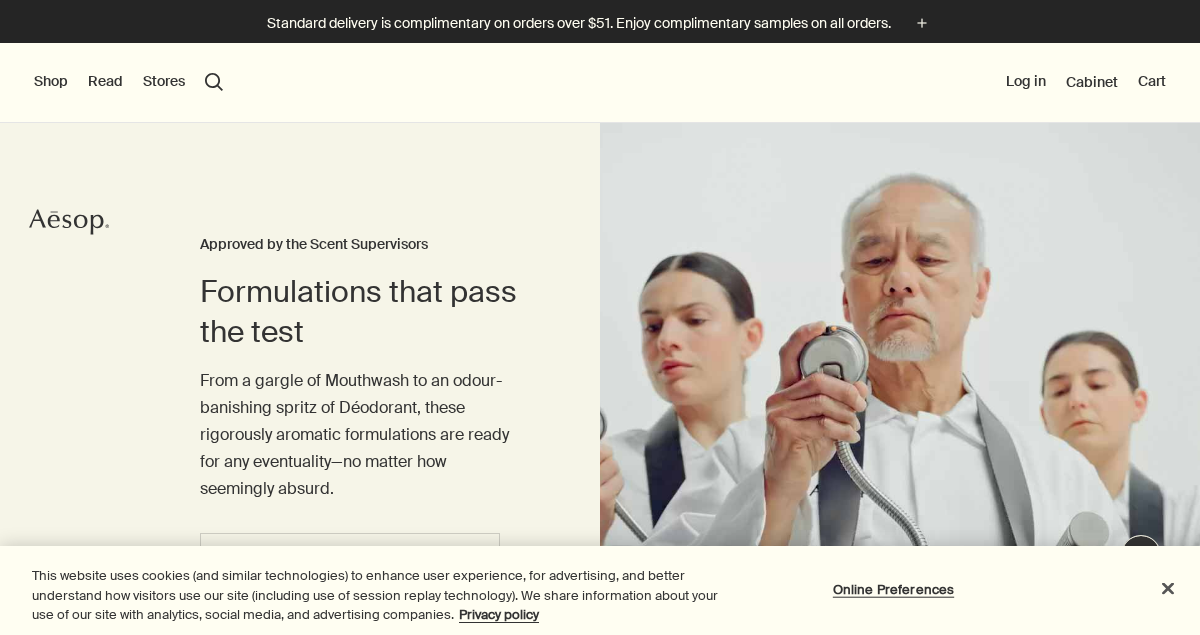 click on "Shop" at bounding box center (51, 82) 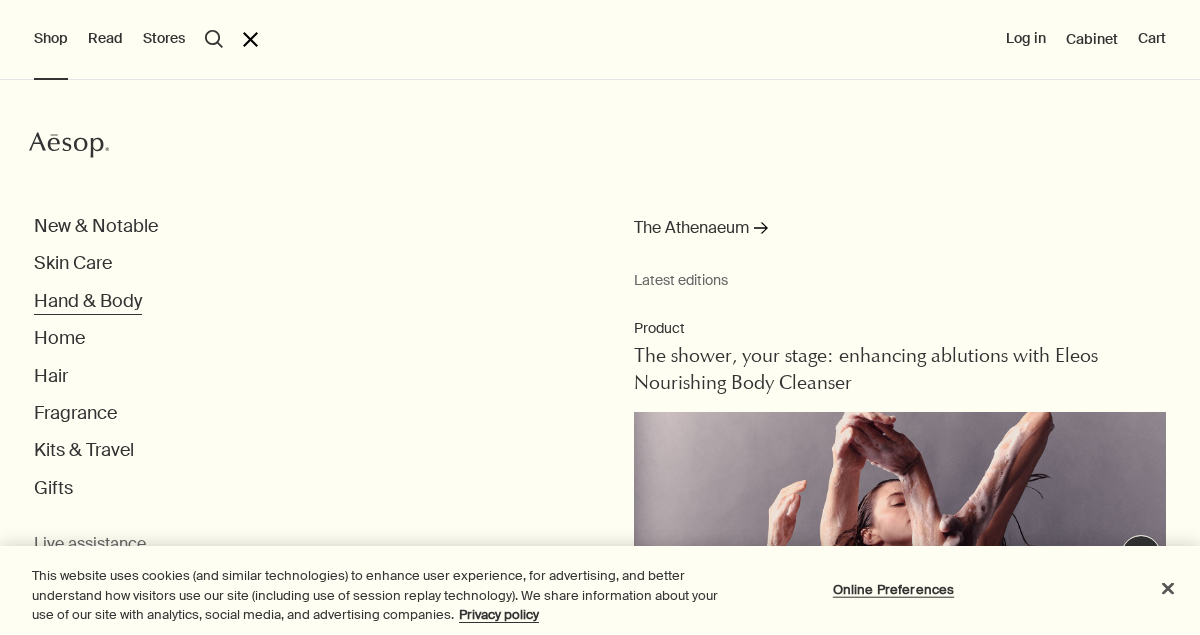 click on "Hand & Body" at bounding box center [88, 301] 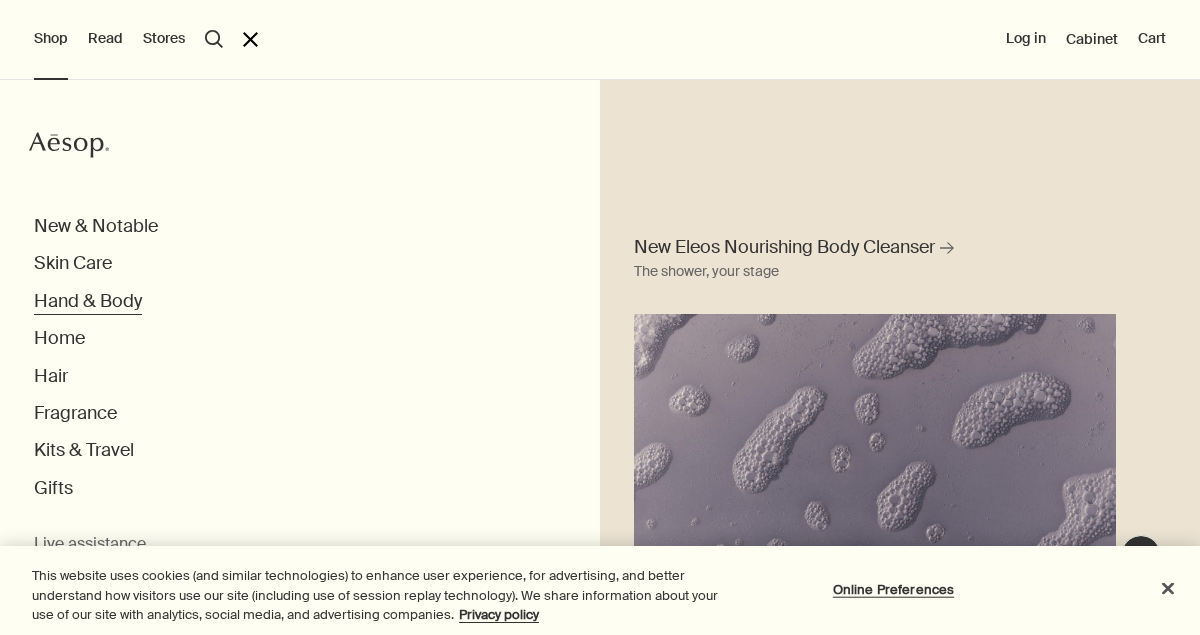click on "Hand & Body" at bounding box center (88, 301) 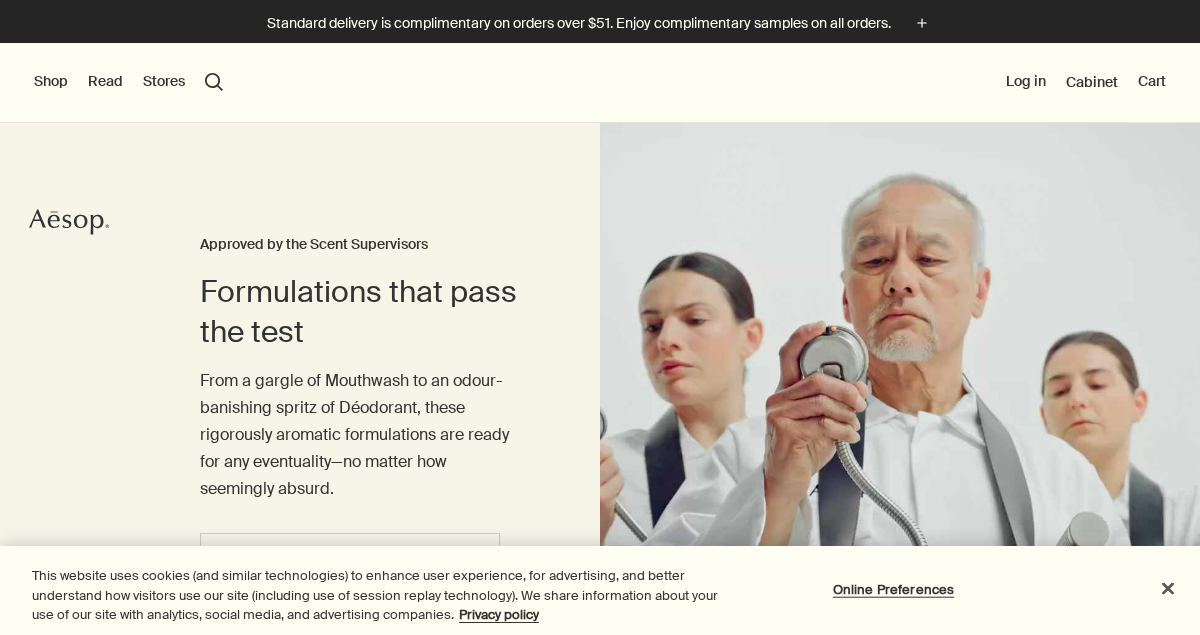 scroll, scrollTop: 0, scrollLeft: 0, axis: both 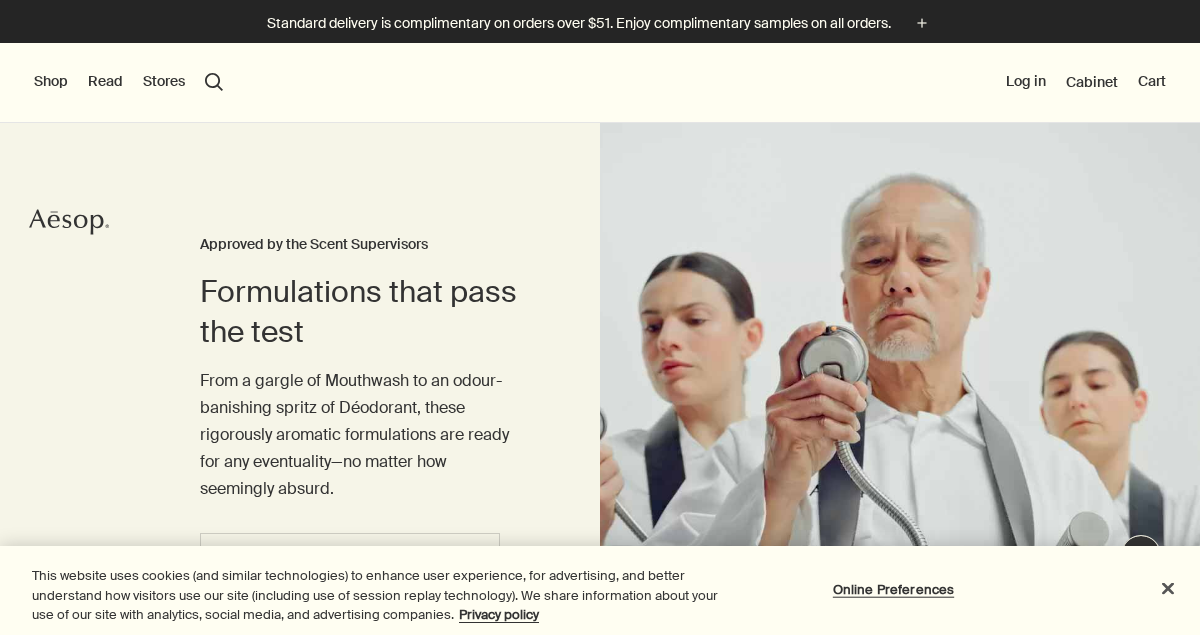 click on "Shop" at bounding box center [51, 82] 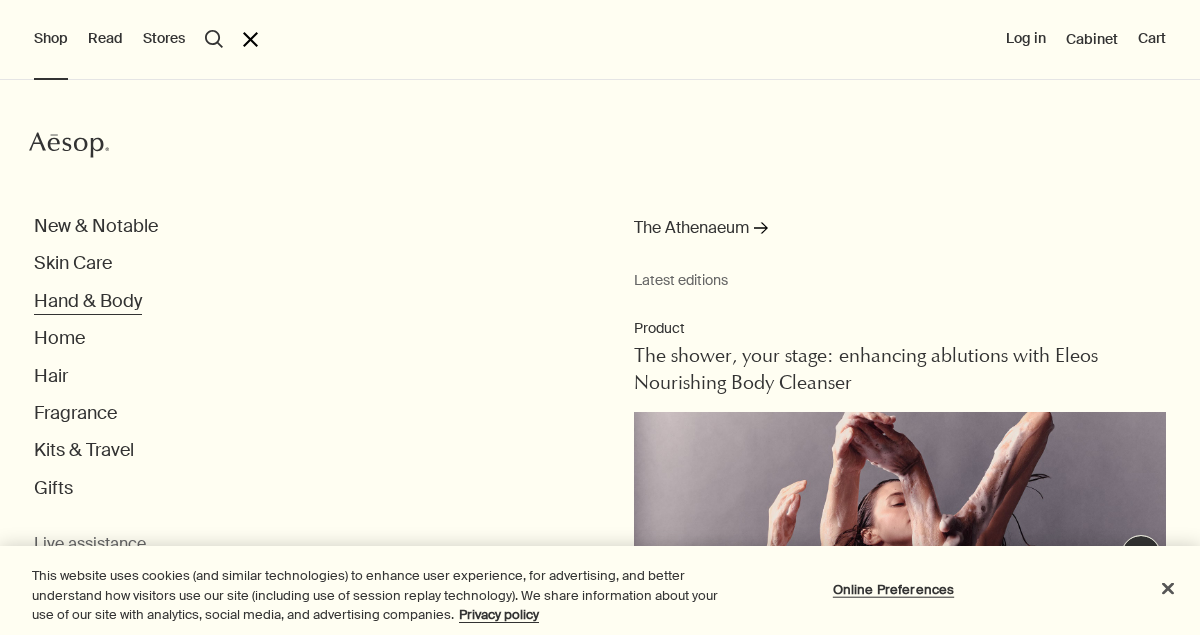 click on "Hand & Body" at bounding box center [88, 301] 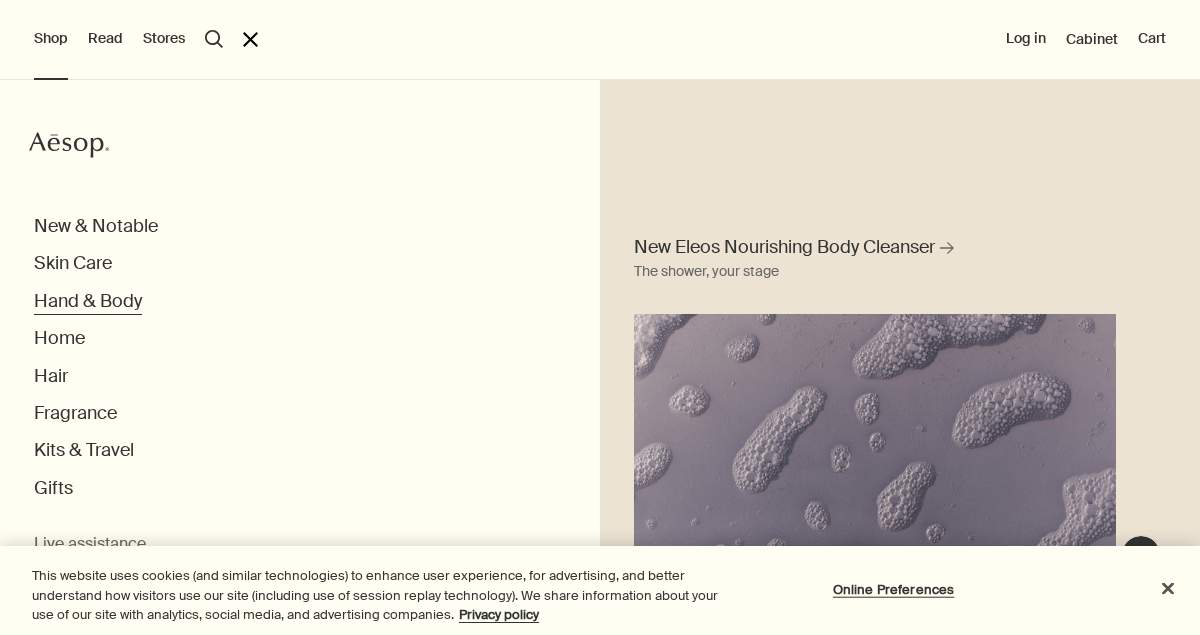 click on "Hand & Body" at bounding box center [88, 301] 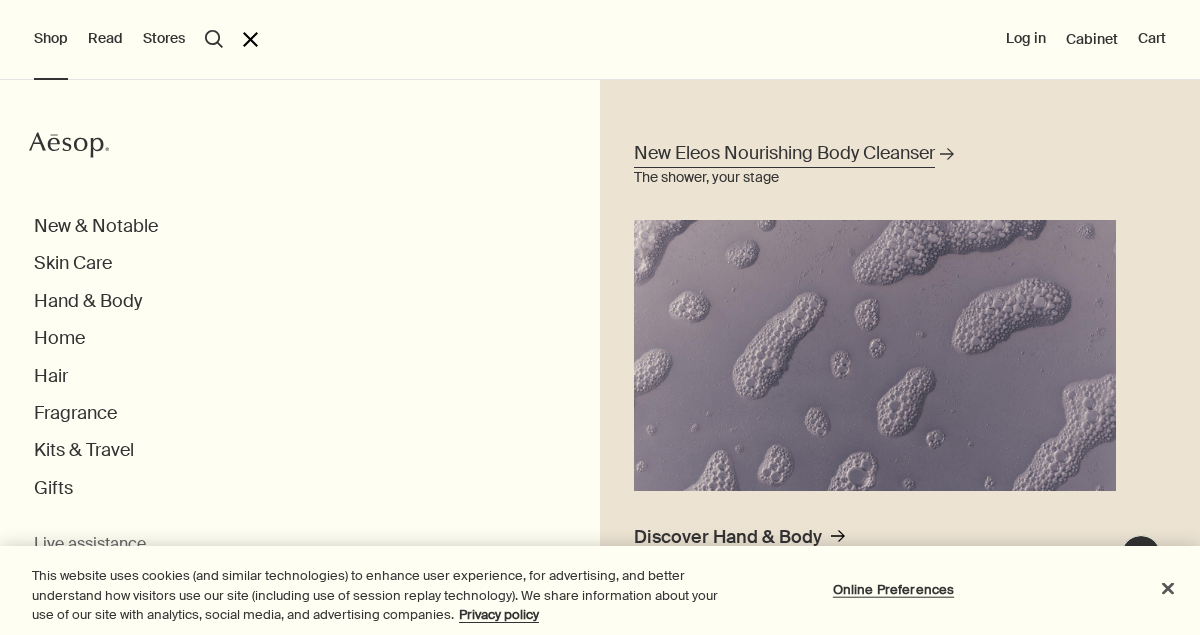 scroll, scrollTop: 132, scrollLeft: 0, axis: vertical 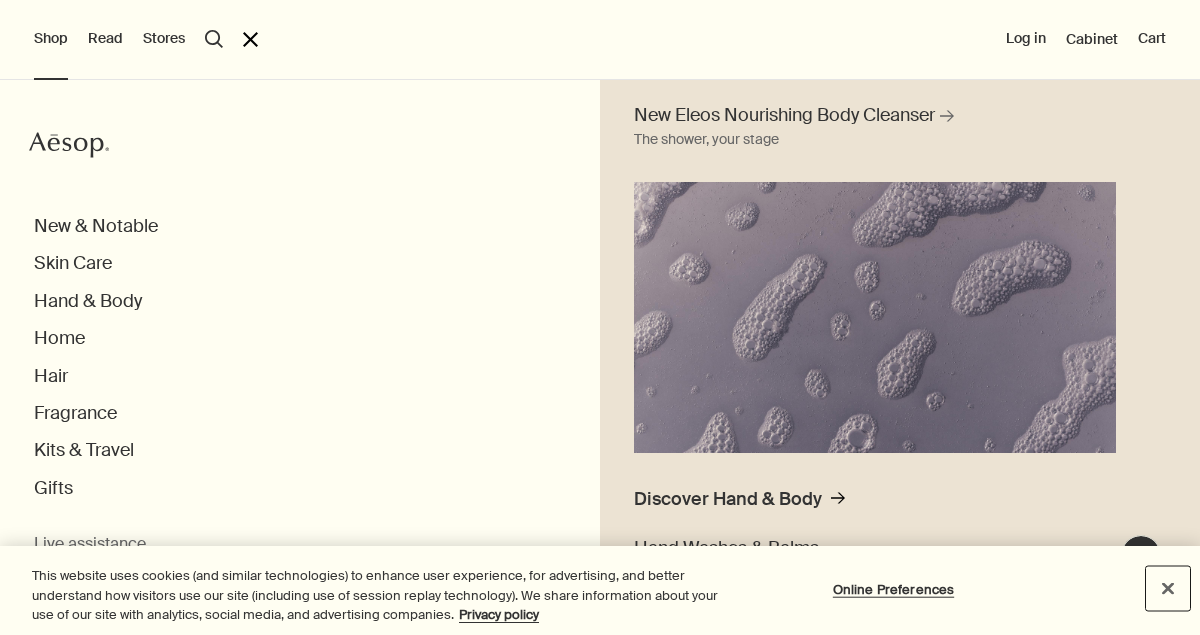 click at bounding box center (1168, 588) 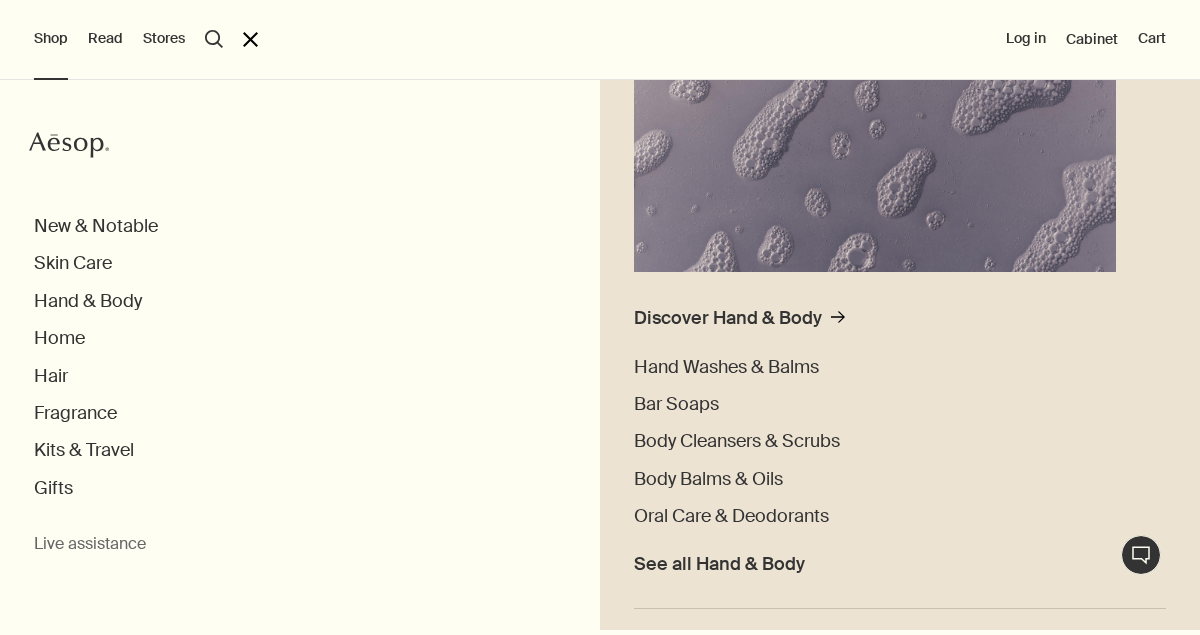 scroll, scrollTop: 311, scrollLeft: 0, axis: vertical 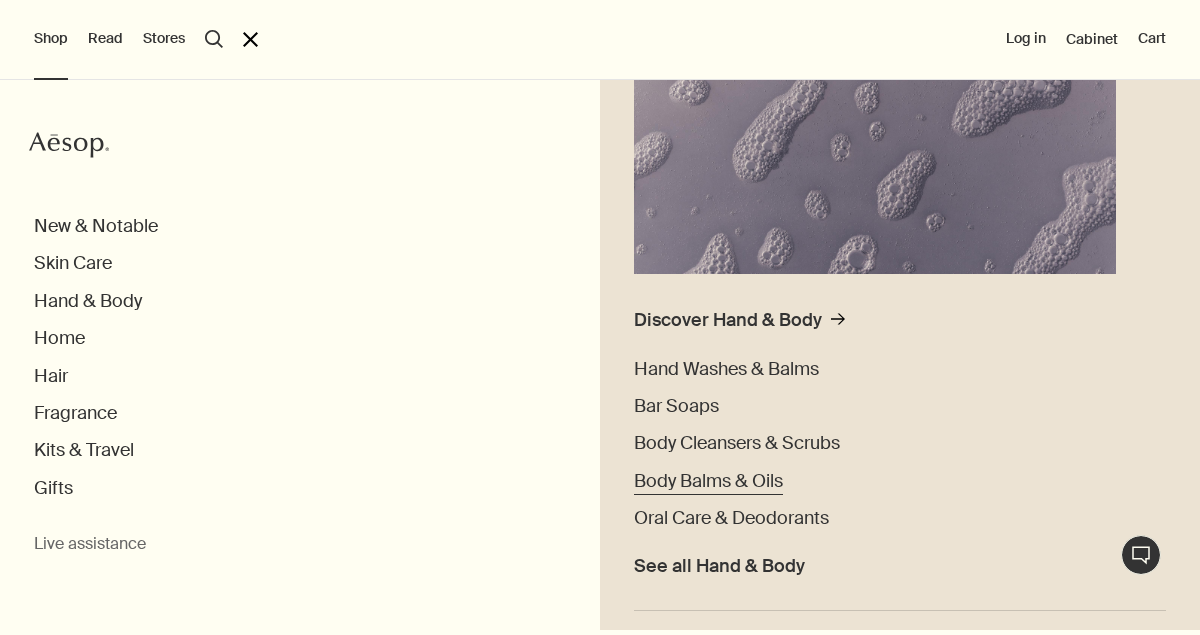 click on "Body Balms & Oils" at bounding box center (708, 481) 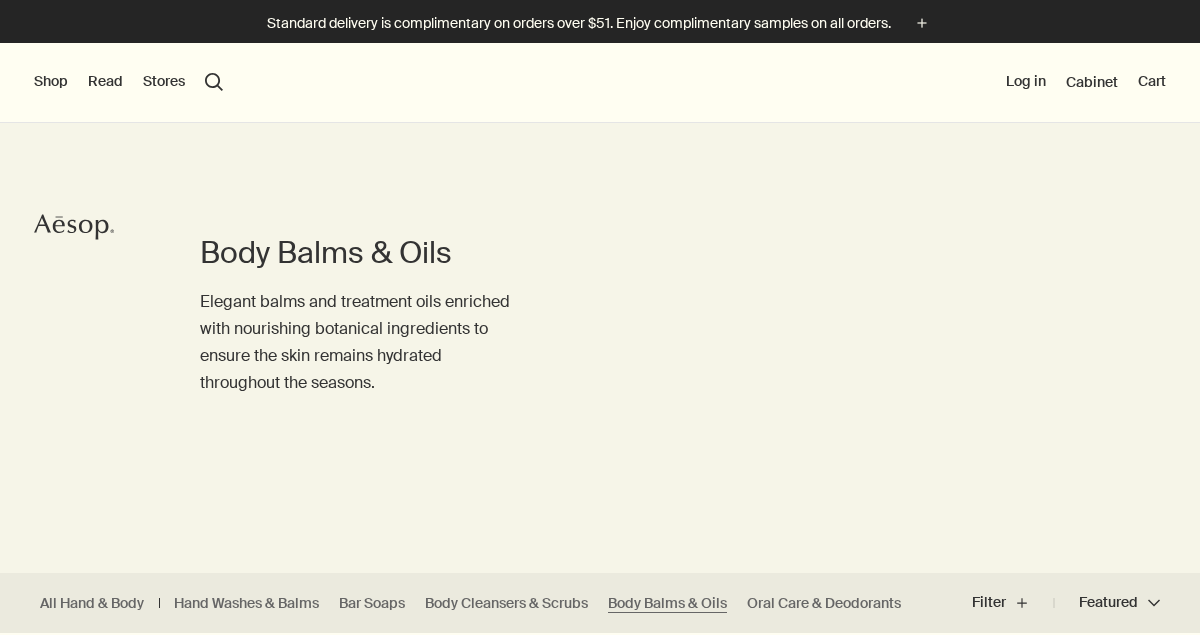 scroll, scrollTop: 0, scrollLeft: 0, axis: both 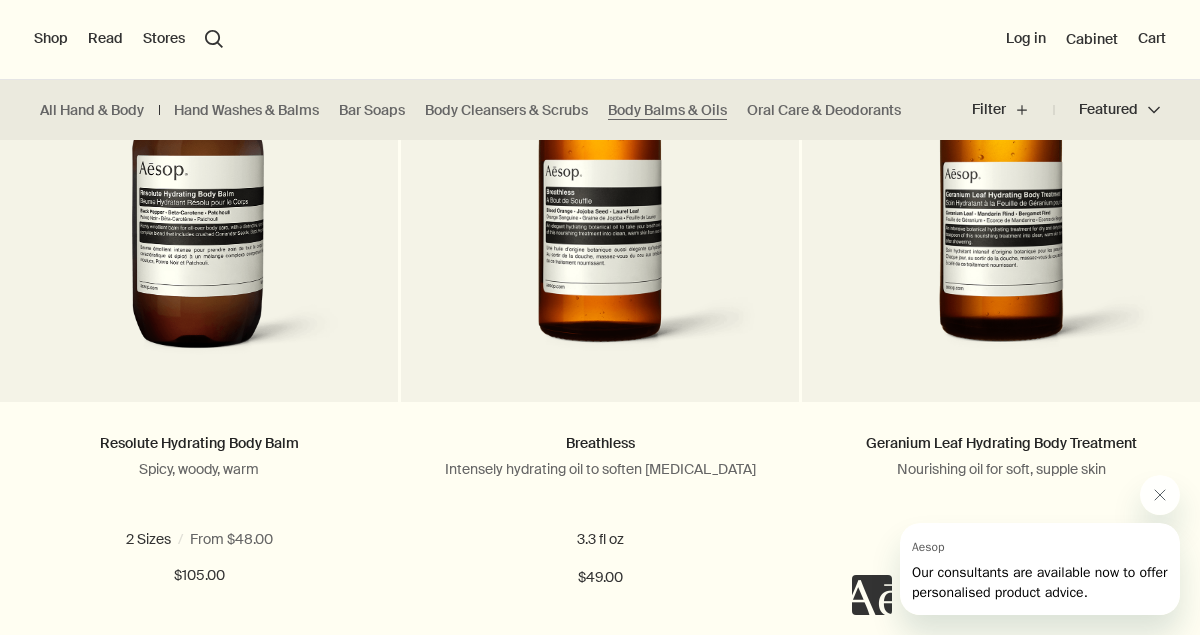click on "Shop" at bounding box center (51, 39) 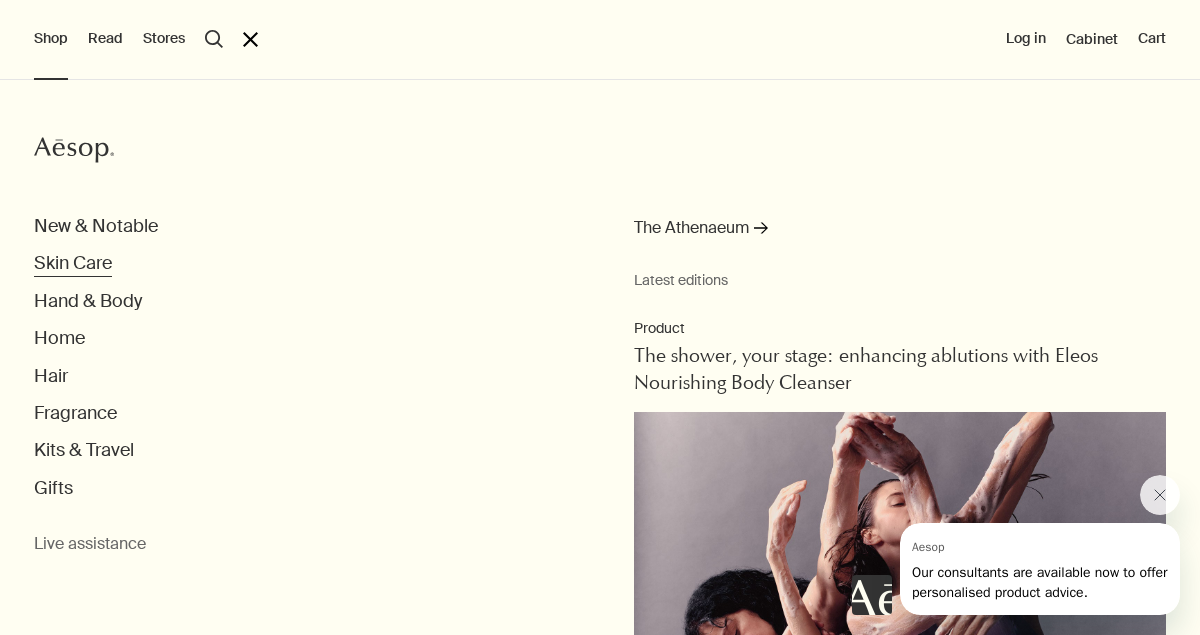 click on "Skin Care" at bounding box center (73, 263) 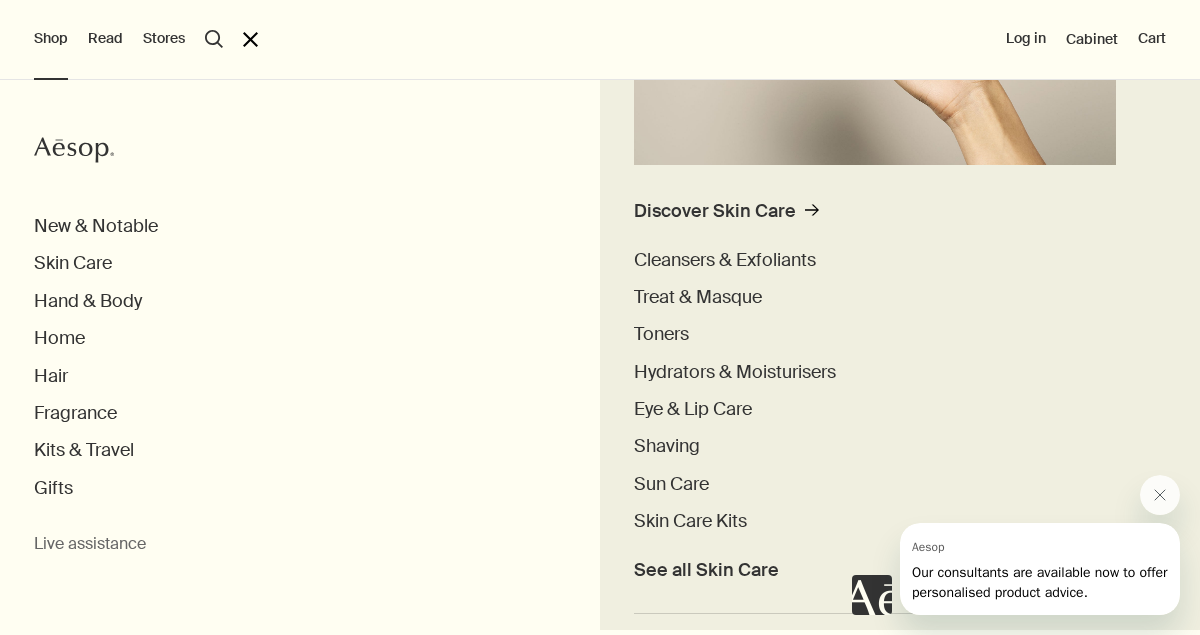 scroll, scrollTop: 441, scrollLeft: 0, axis: vertical 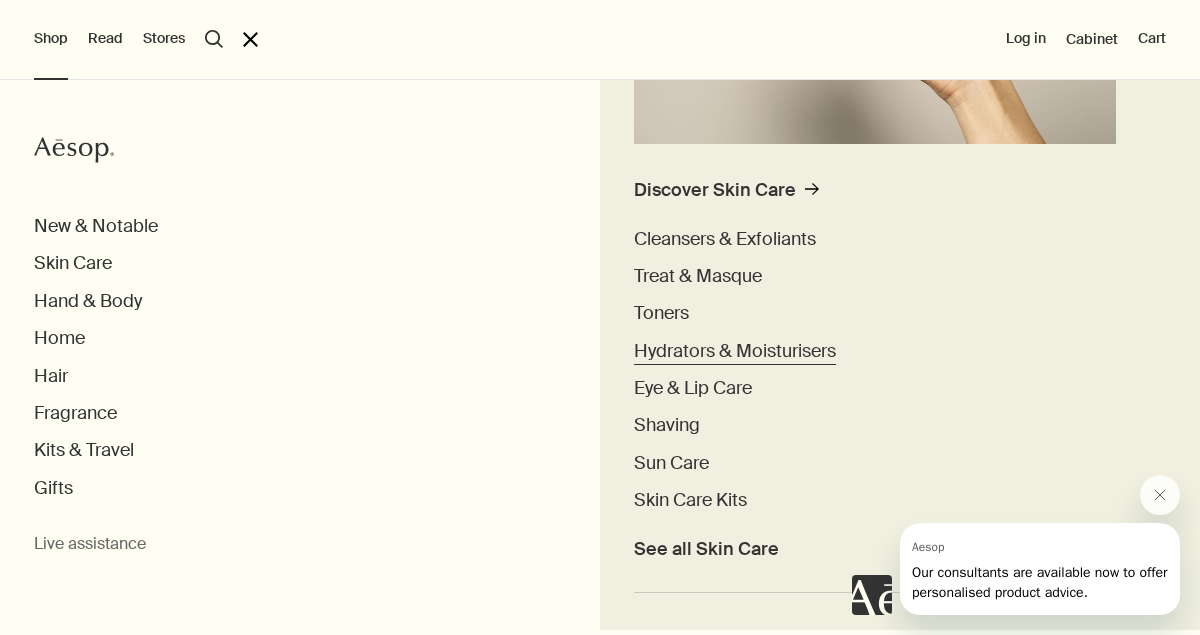click on "Hydrators & Moisturisers" at bounding box center [735, 351] 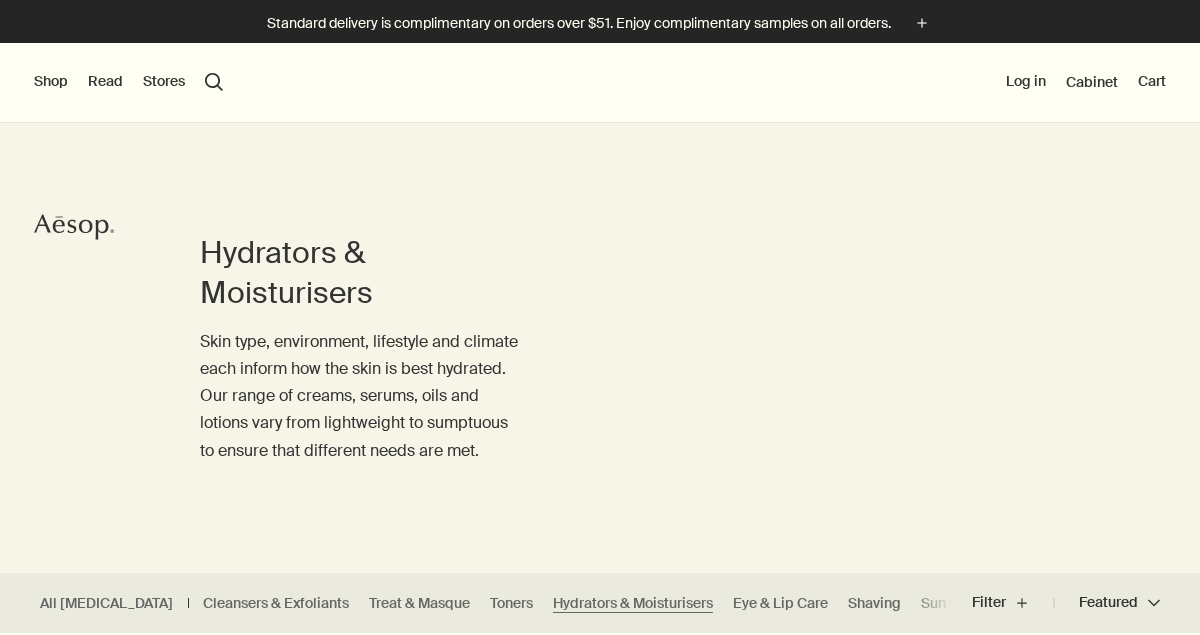 scroll, scrollTop: 0, scrollLeft: 0, axis: both 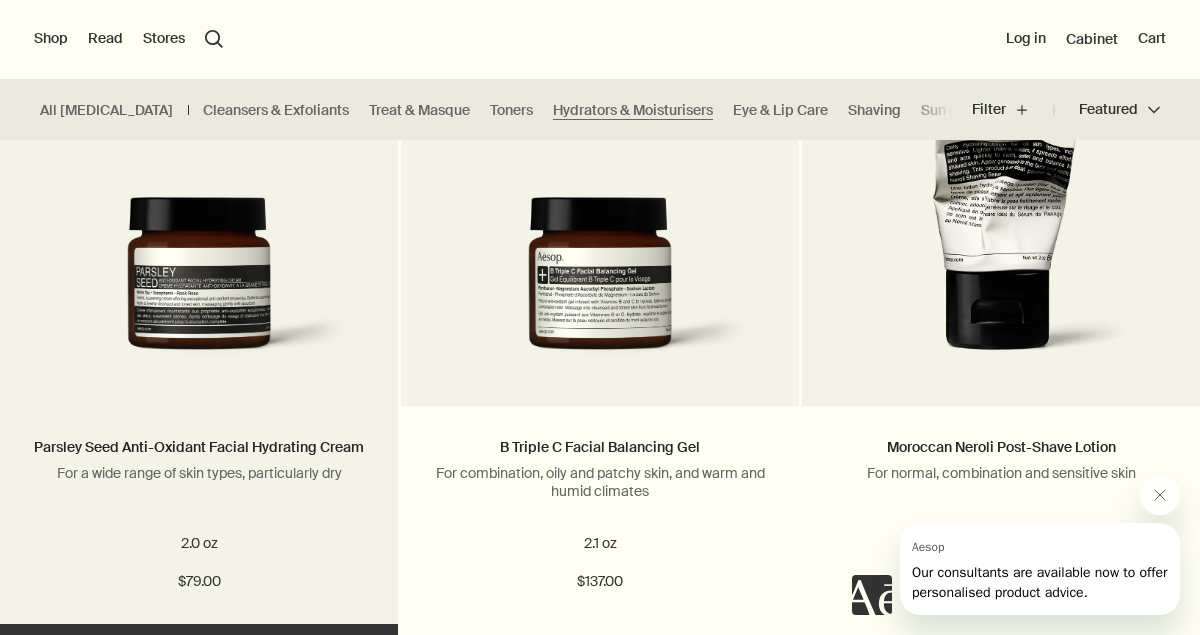 click on "For a wide range of skin types, particularly dry" at bounding box center [199, 473] 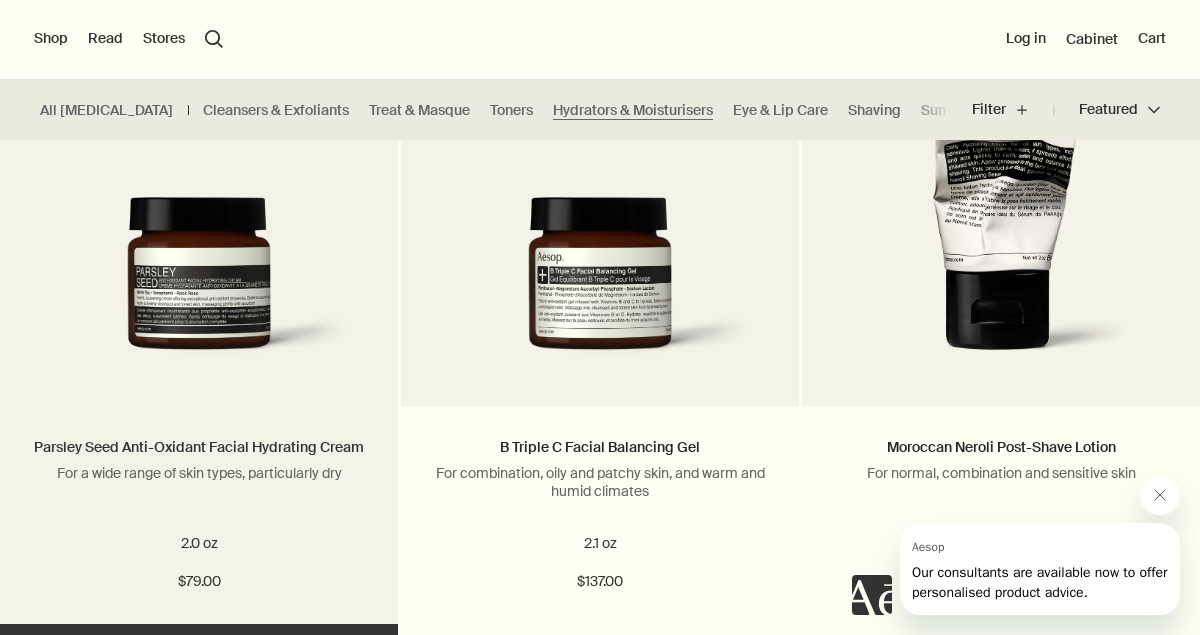 click on "Parsley Seed Anti-Oxidant Facial Hydrating Cream" at bounding box center [199, 447] 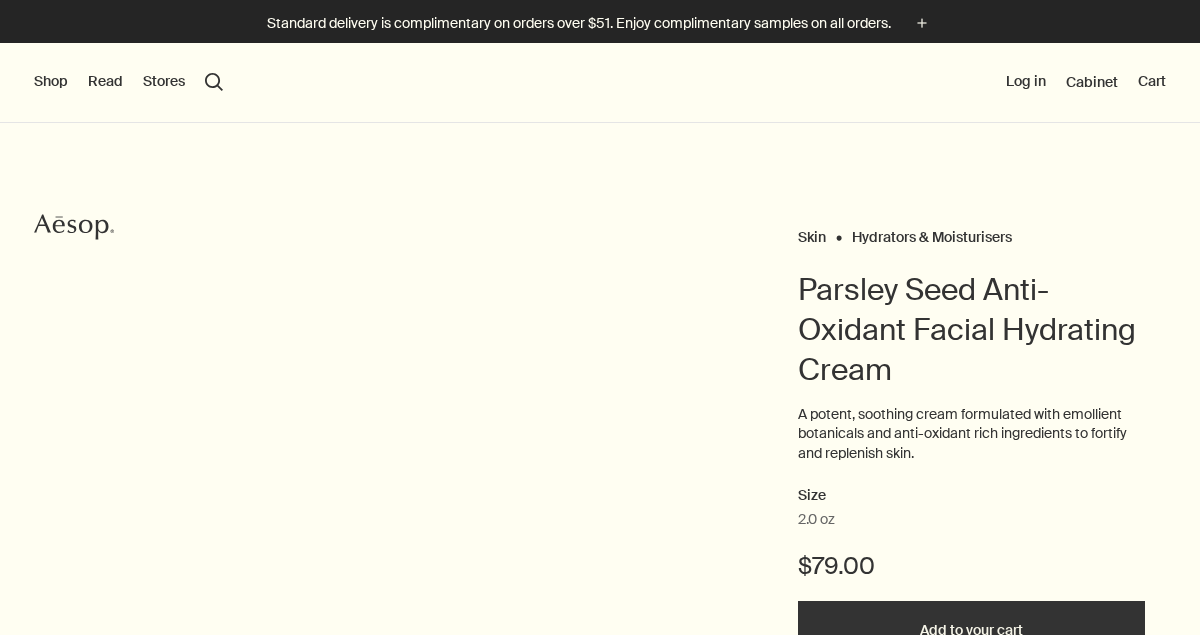 scroll, scrollTop: 0, scrollLeft: 0, axis: both 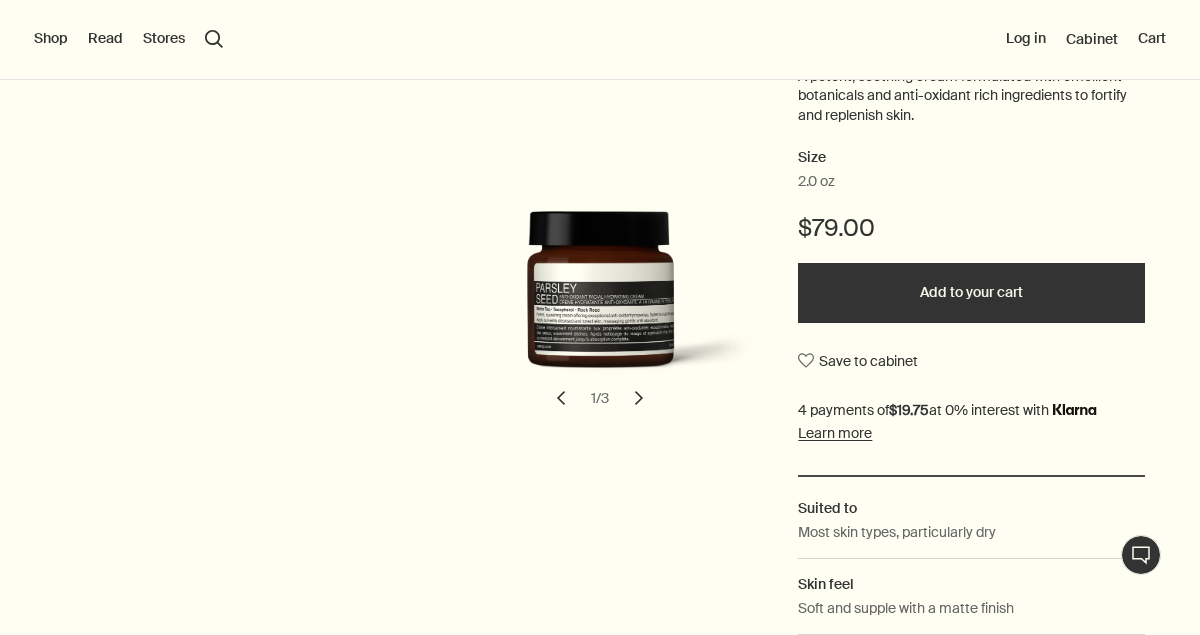 click on "Add to your cart" at bounding box center [971, 293] 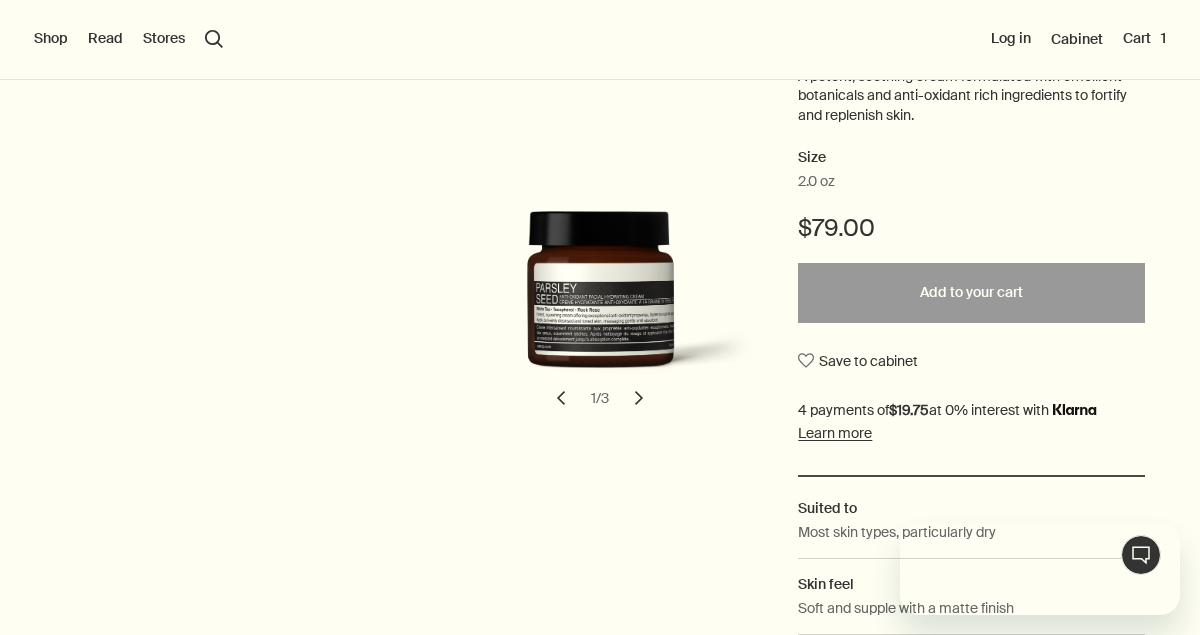 scroll, scrollTop: 0, scrollLeft: 0, axis: both 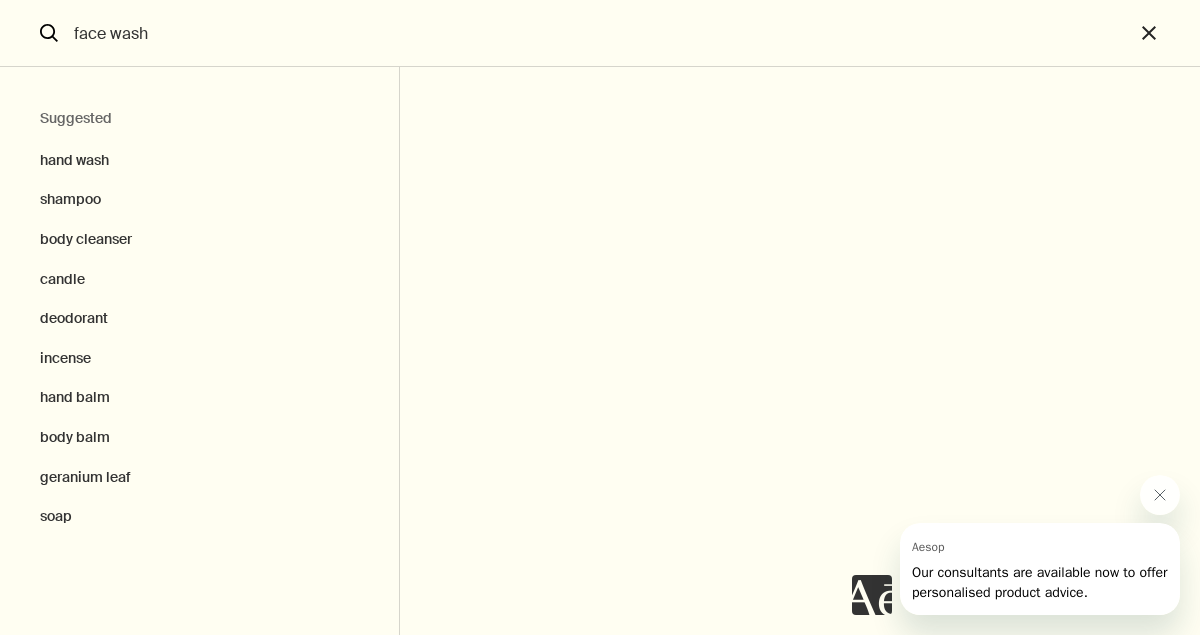 type on "face wash" 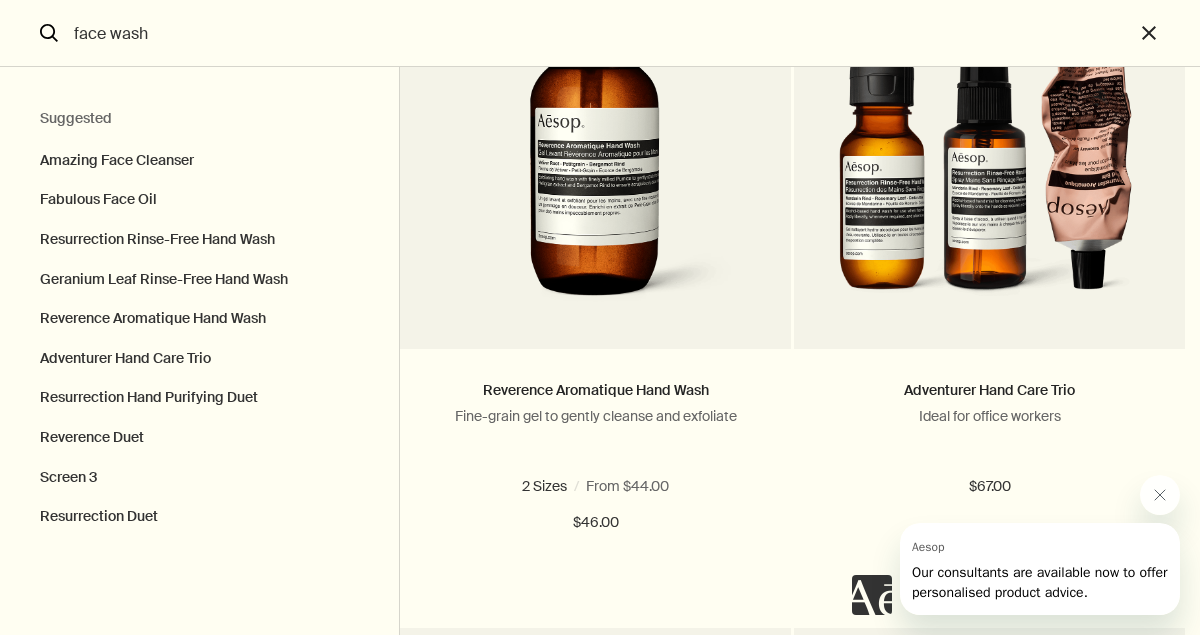 scroll, scrollTop: 1243, scrollLeft: 0, axis: vertical 